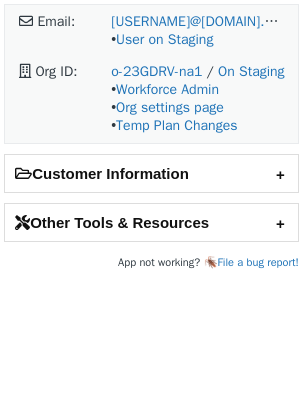 scroll, scrollTop: 0, scrollLeft: 0, axis: both 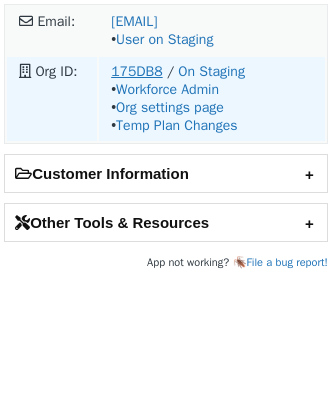 click on "175DB8" at bounding box center [136, 71] 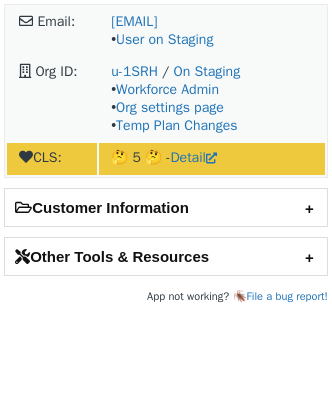 scroll, scrollTop: 0, scrollLeft: 0, axis: both 